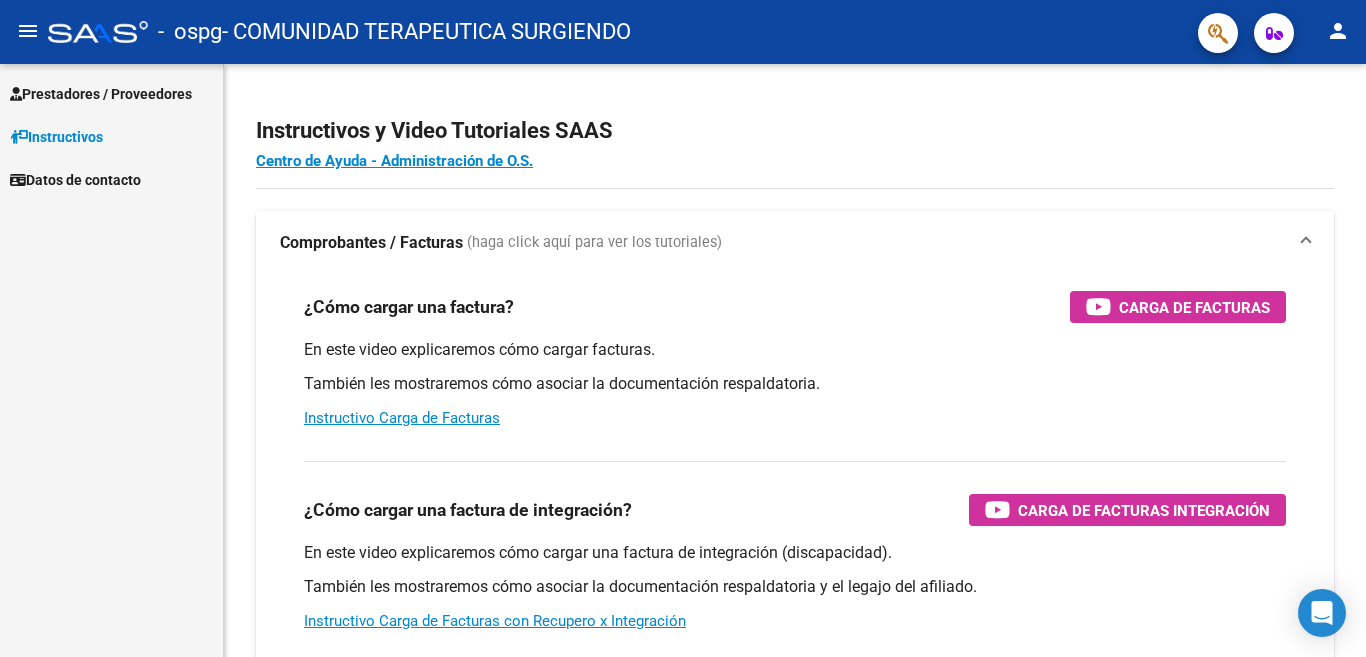 scroll, scrollTop: 0, scrollLeft: 0, axis: both 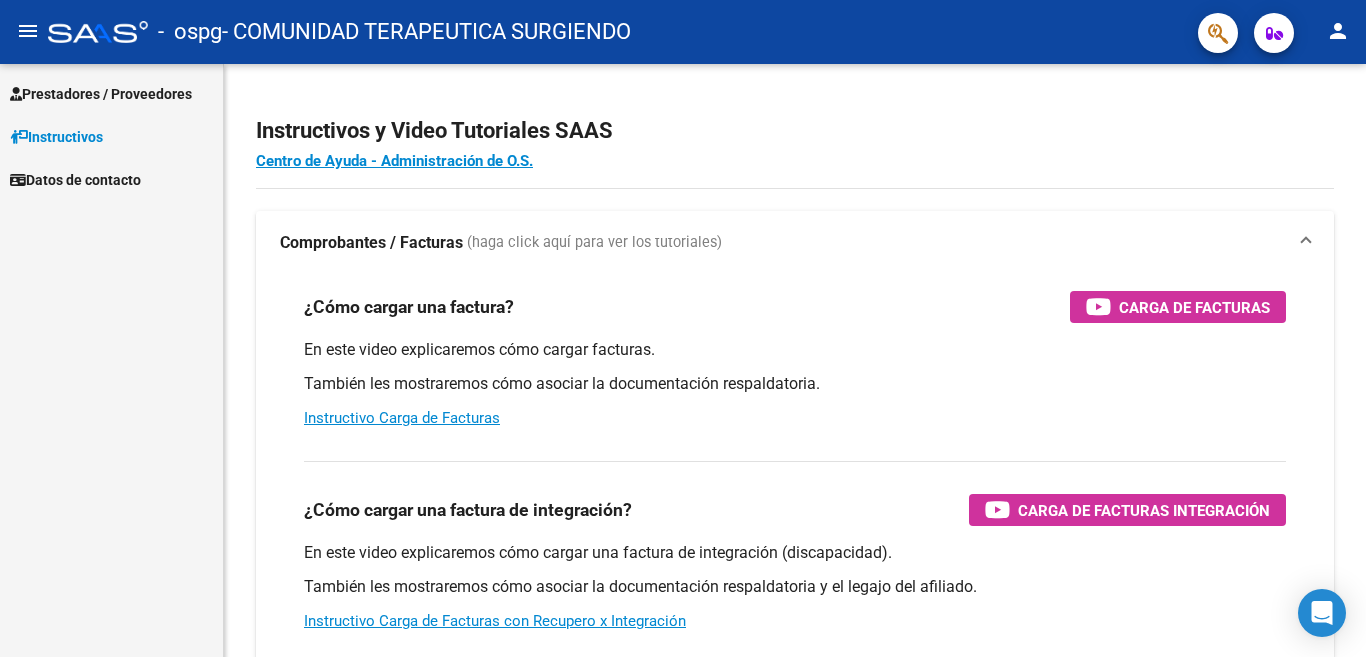 click on "Prestadores / Proveedores" at bounding box center (101, 94) 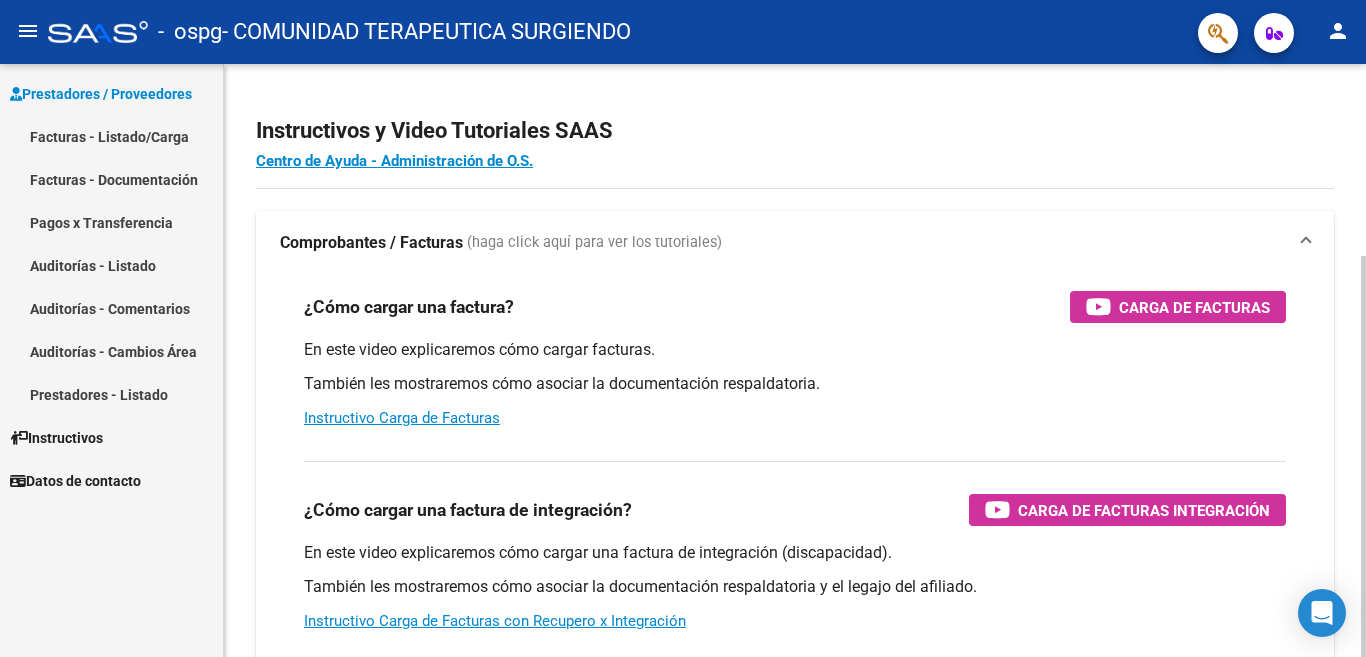 click on "Instructivos y Video Tutoriales SAAS Centro de Ayuda - Administración de O.S. Comprobantes / Facturas     (haga click aquí para ver los tutoriales) ¿Cómo cargar una factura?    Carga de Facturas En este video explicaremos cómo cargar facturas. También les mostraremos cómo asociar la documentación respaldatoria. Instructivo Carga de Facturas ¿Cómo cargar una factura de integración?    Carga de Facturas Integración En este video explicaremos cómo cargar una factura de integración (discapacidad). También les mostraremos cómo asociar la documentación respaldatoria y el legajo del afiliado. Instructivo Carga de Facturas con Recupero x Integración ¿Cómo editar una factura de integración?    Edición de Facturas de integración En este video explicaremos cómo editar una factura que ya habíamos cargado. Les mostraremos cómo asociar la documentación respaldatoria y la trazabilidad." 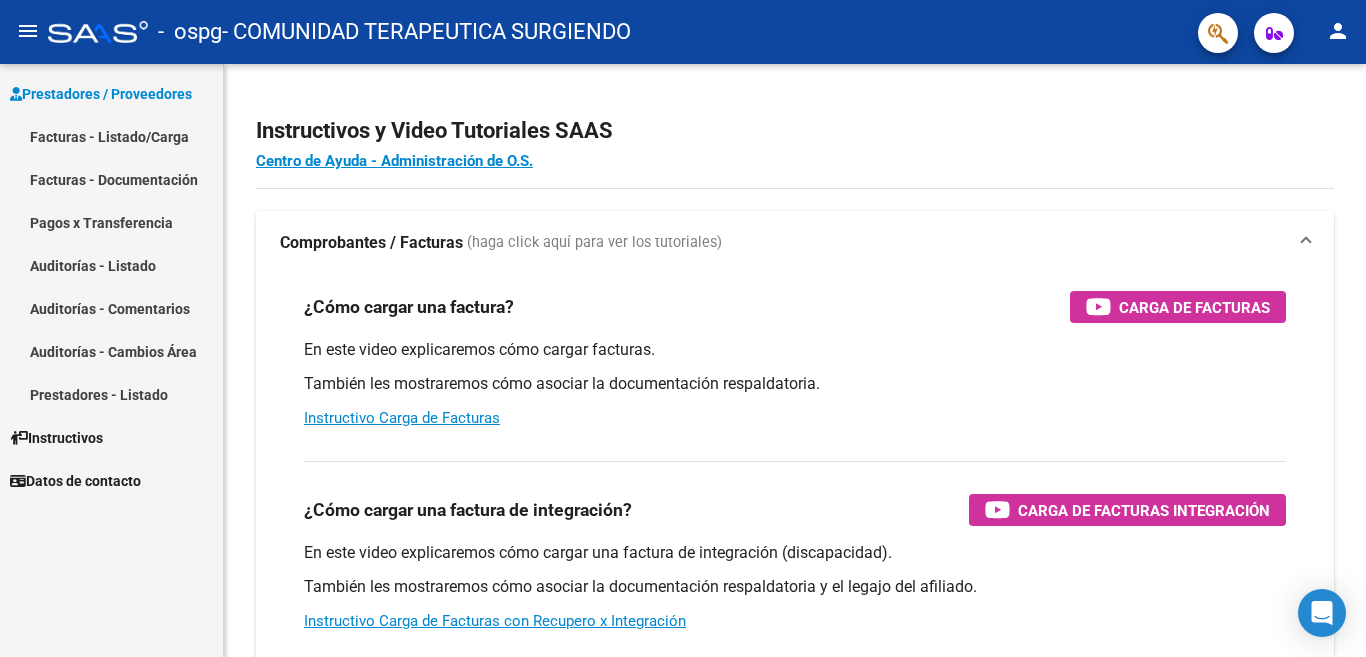 click on "Facturas - Documentación" at bounding box center (111, 179) 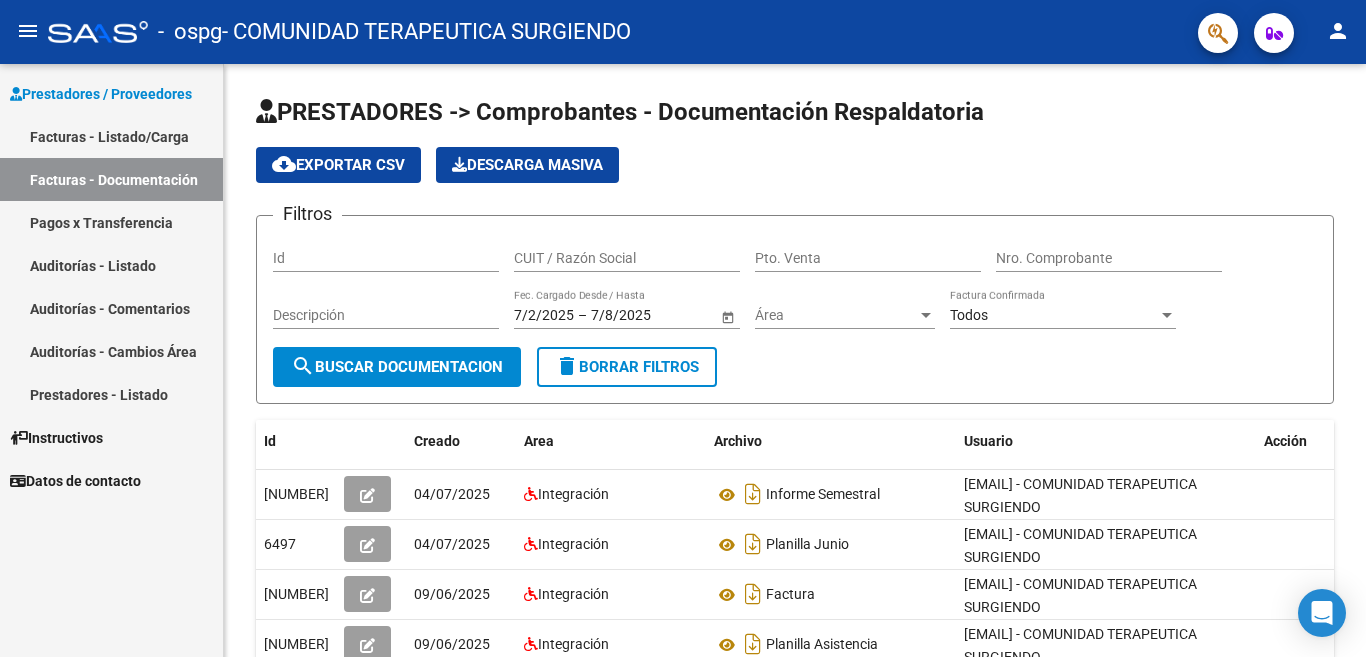click on "Facturas - Listado/Carga" at bounding box center (111, 136) 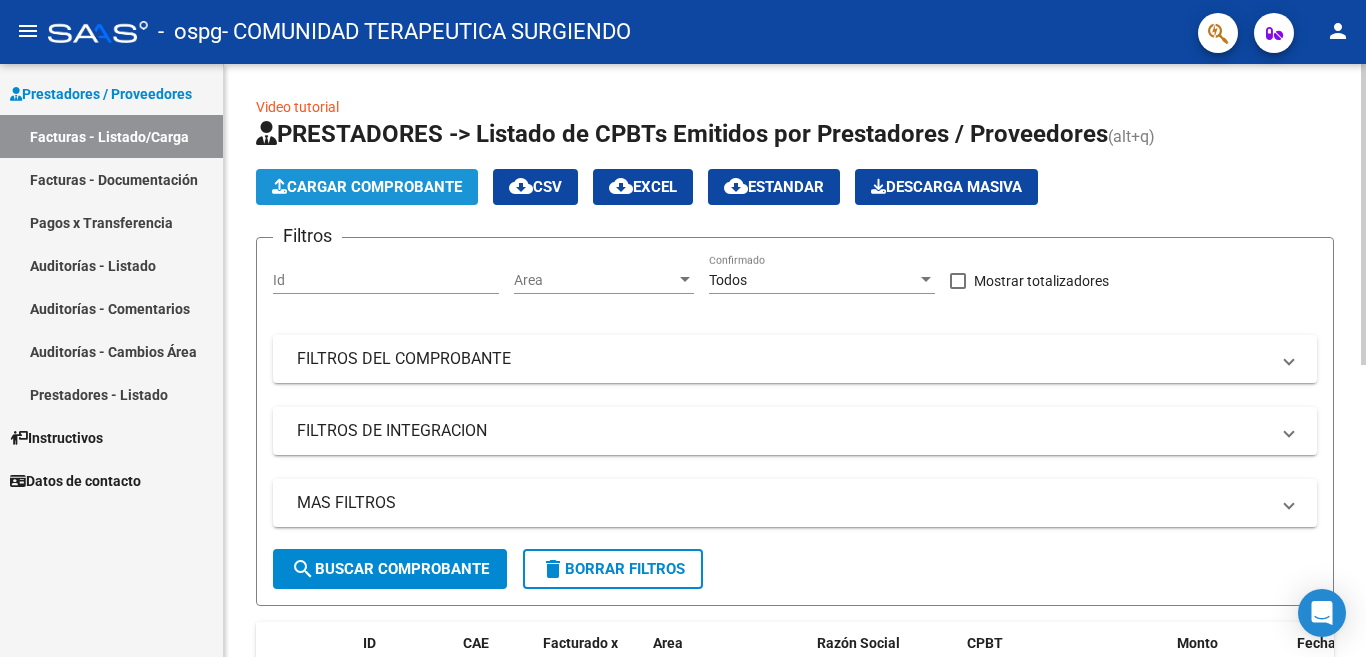 click on "Cargar Comprobante" 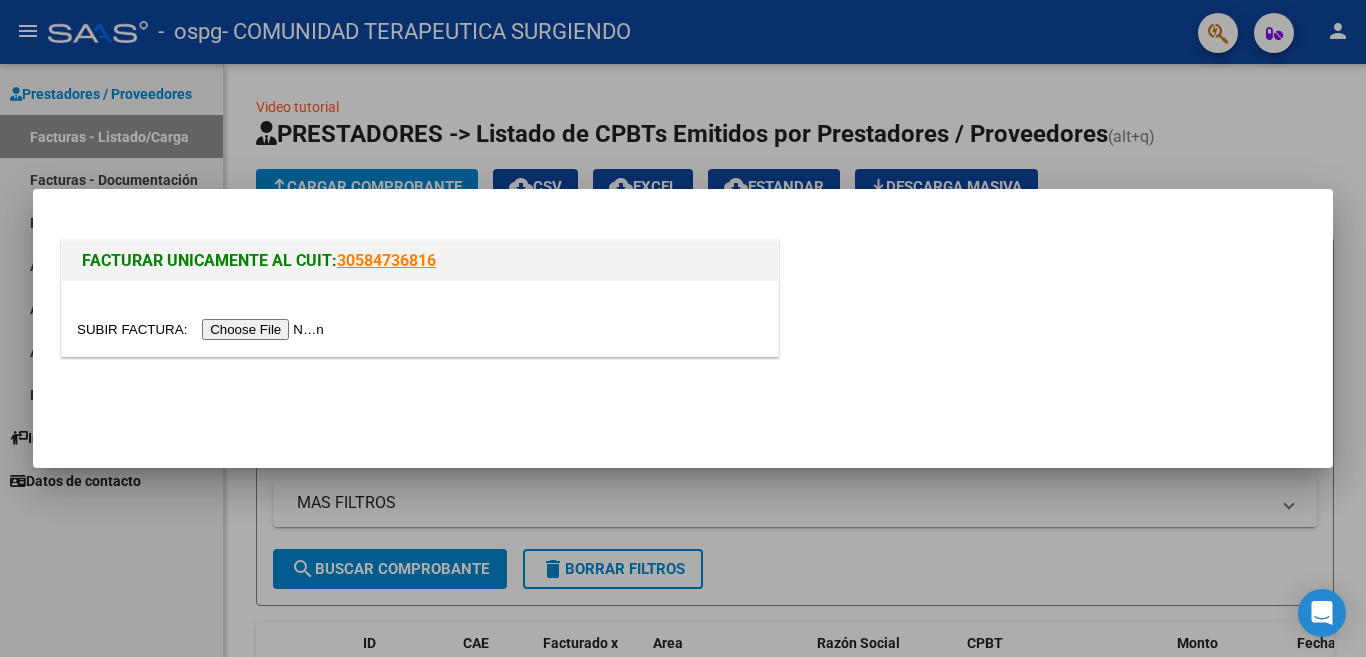 click at bounding box center (203, 329) 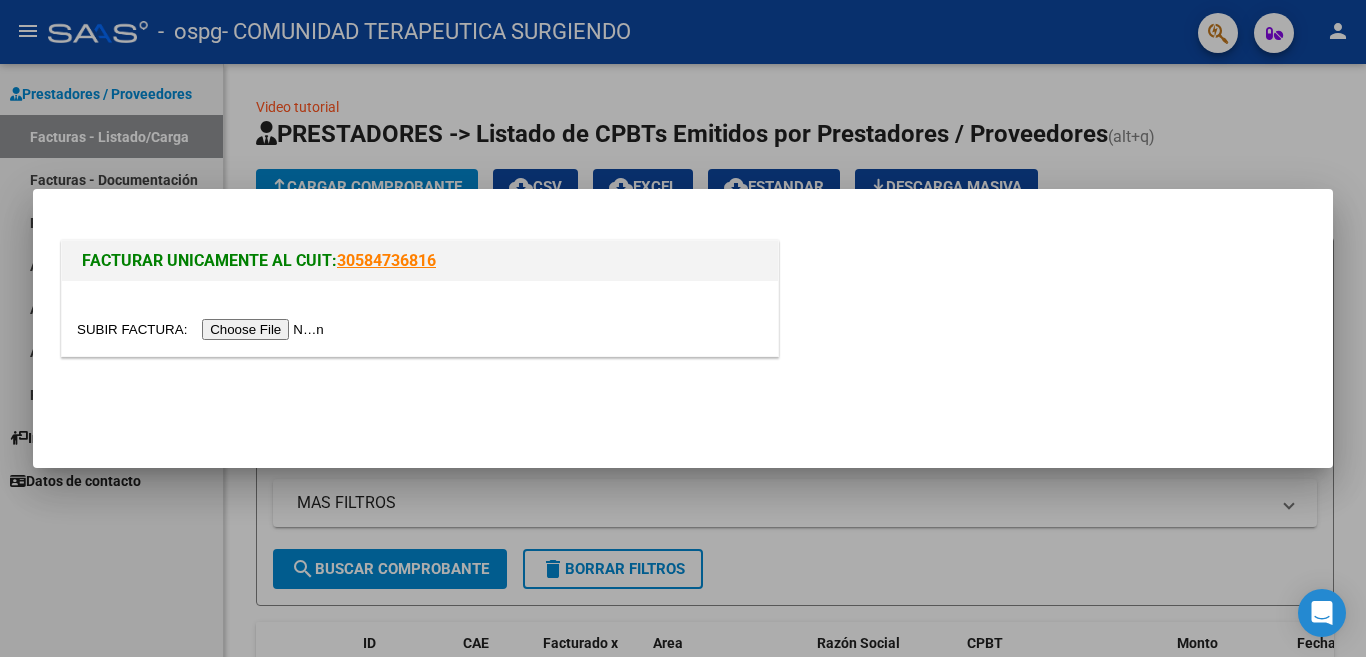 click at bounding box center [203, 329] 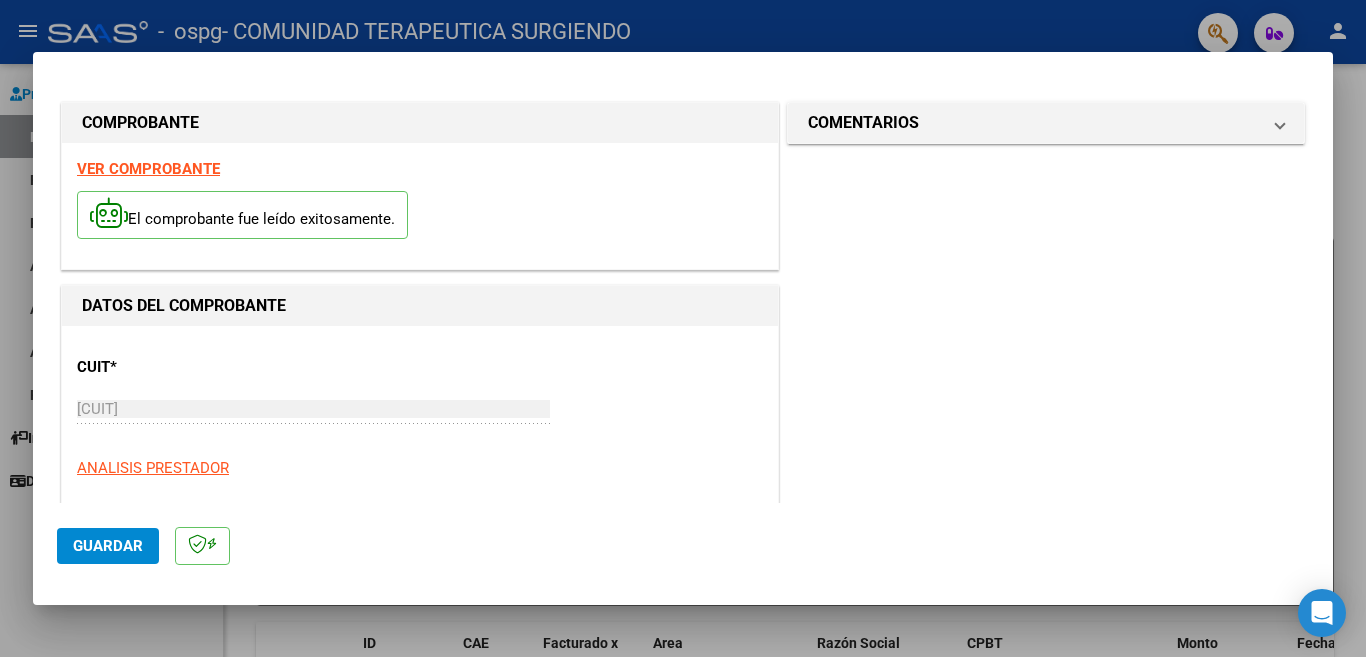 click on "[CUIT] Ingresar CUIT" at bounding box center (313, 409) 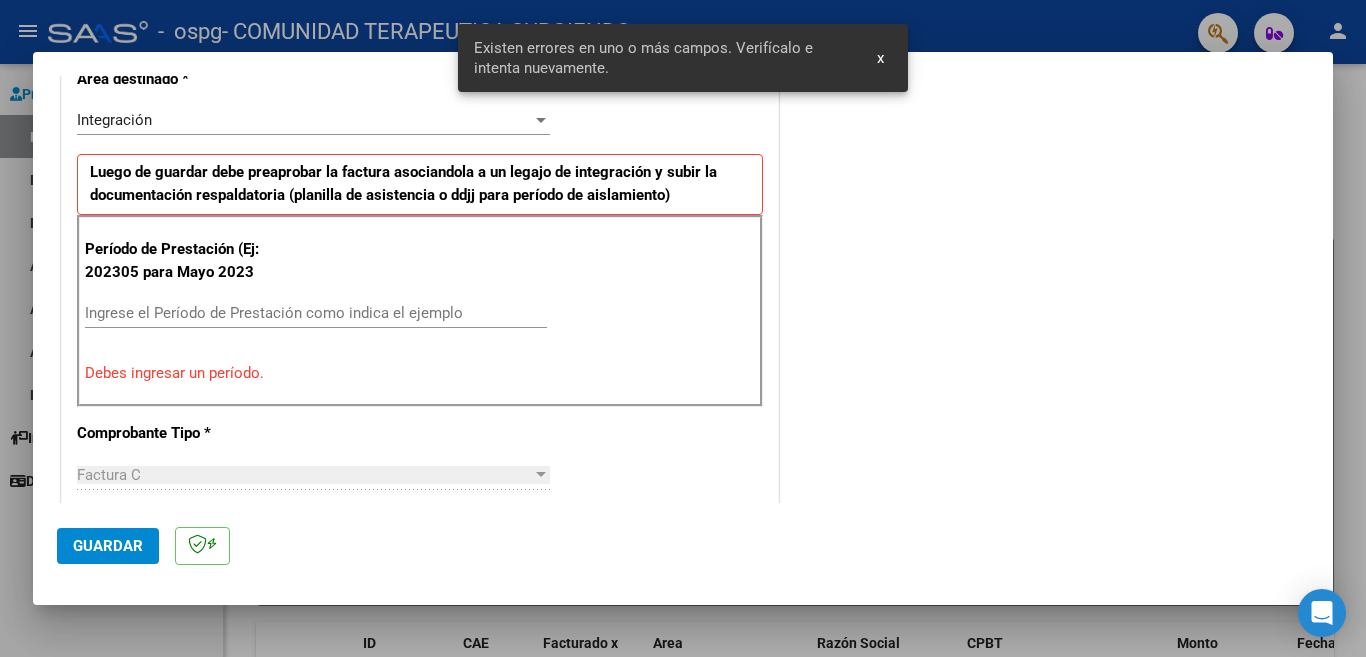scroll, scrollTop: 445, scrollLeft: 0, axis: vertical 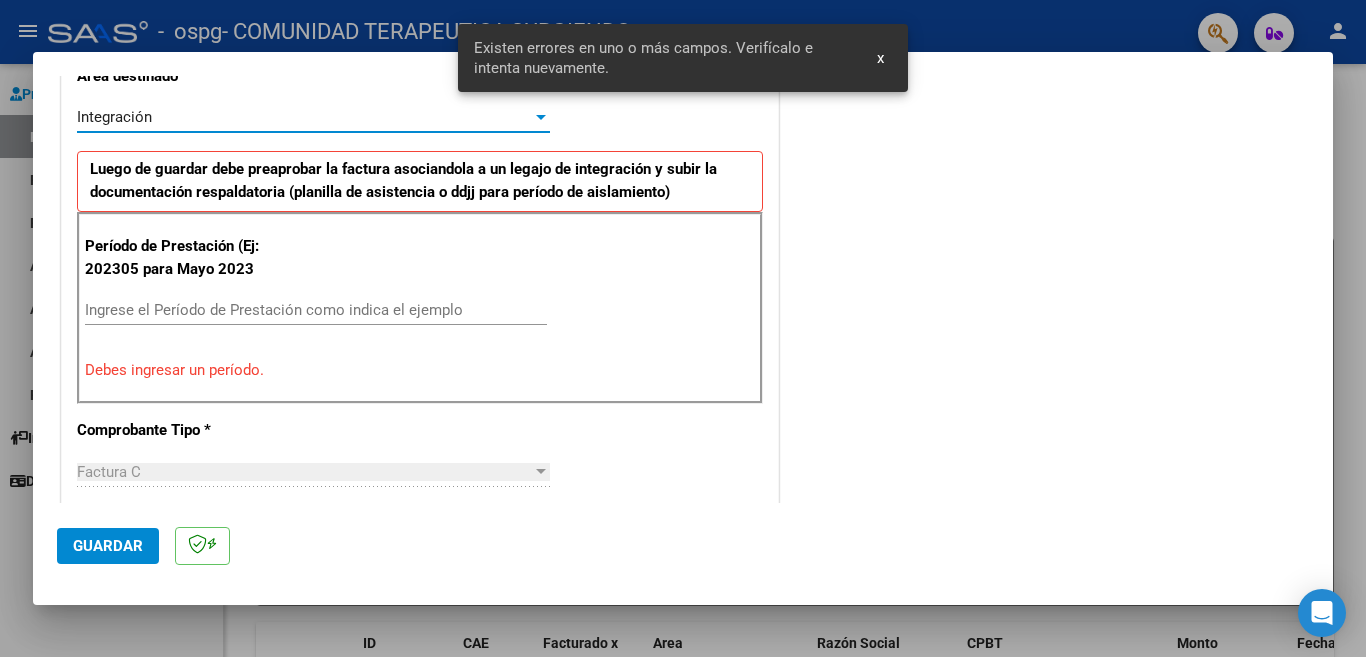 click on "Integración" at bounding box center (304, 117) 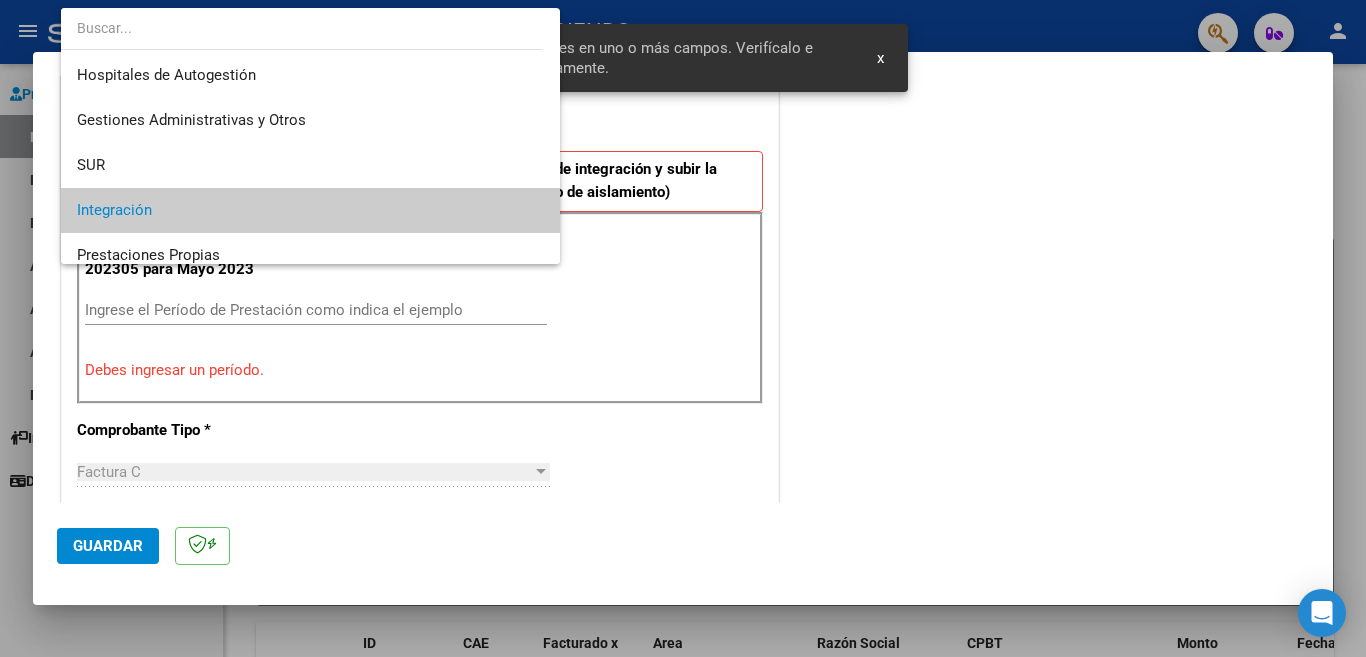 scroll, scrollTop: 93, scrollLeft: 0, axis: vertical 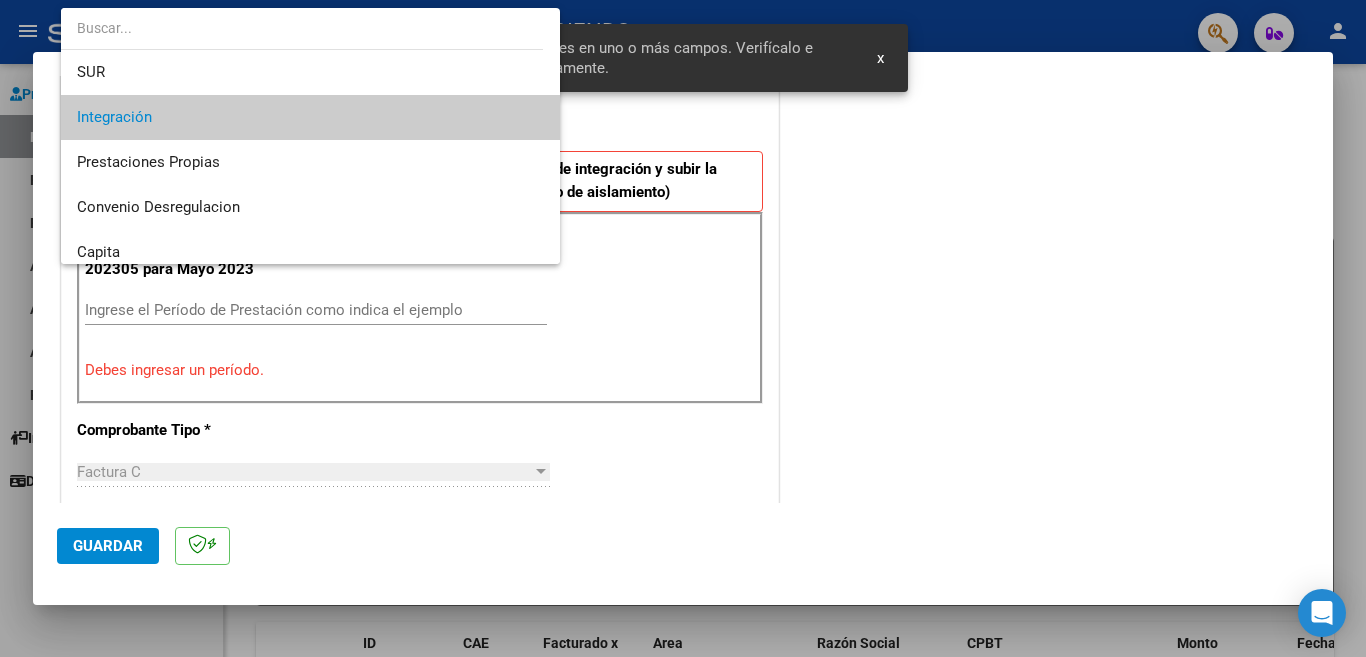 click on "Integración" at bounding box center (310, 117) 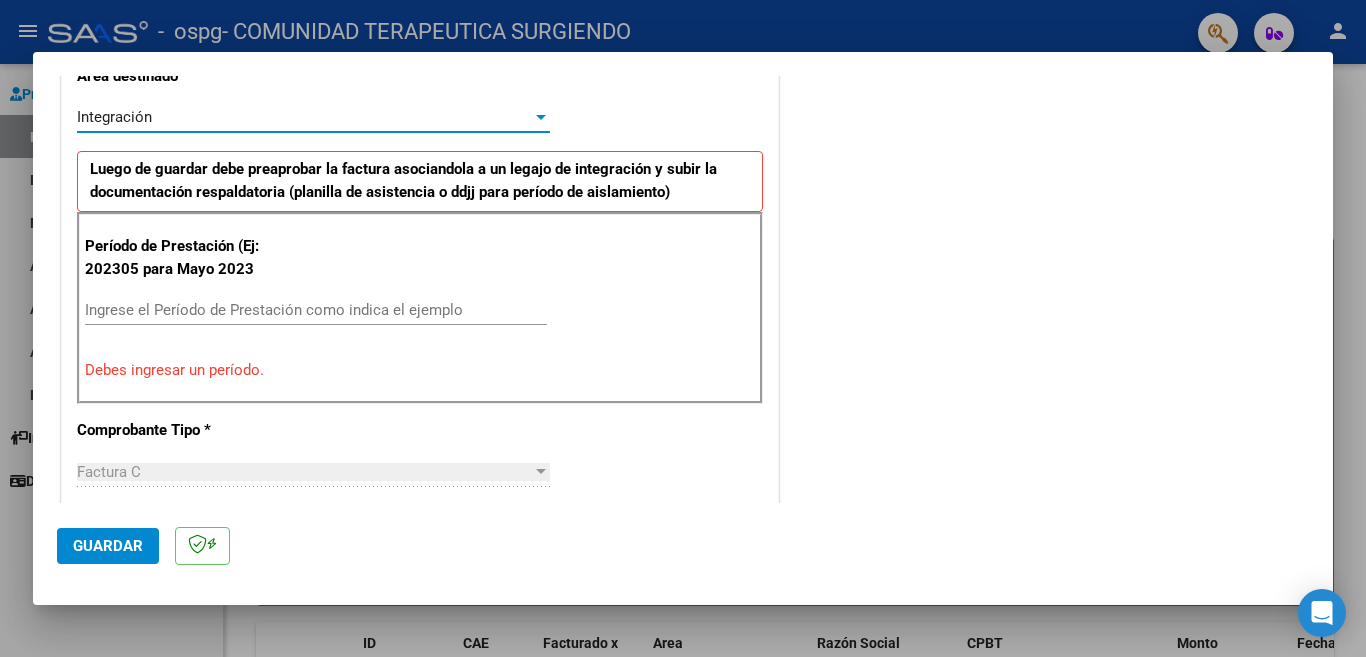 click at bounding box center (541, 117) 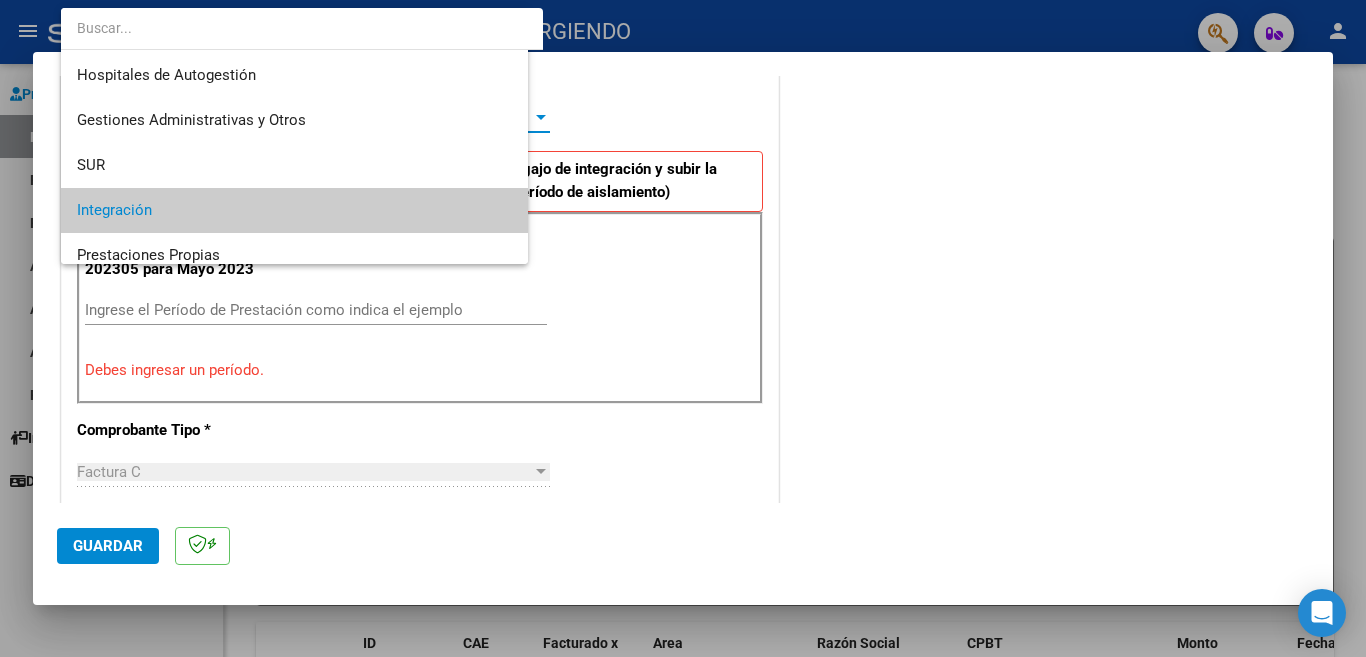 scroll, scrollTop: 93, scrollLeft: 0, axis: vertical 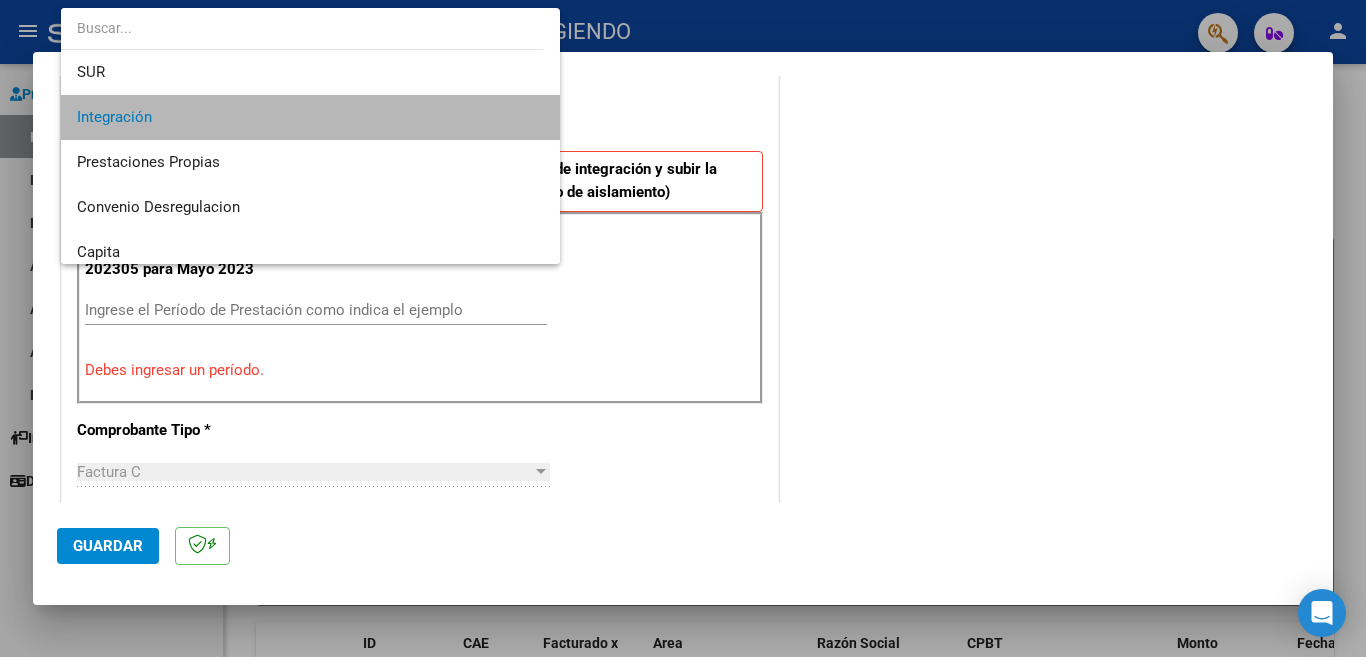 click on "Integración" at bounding box center [310, 117] 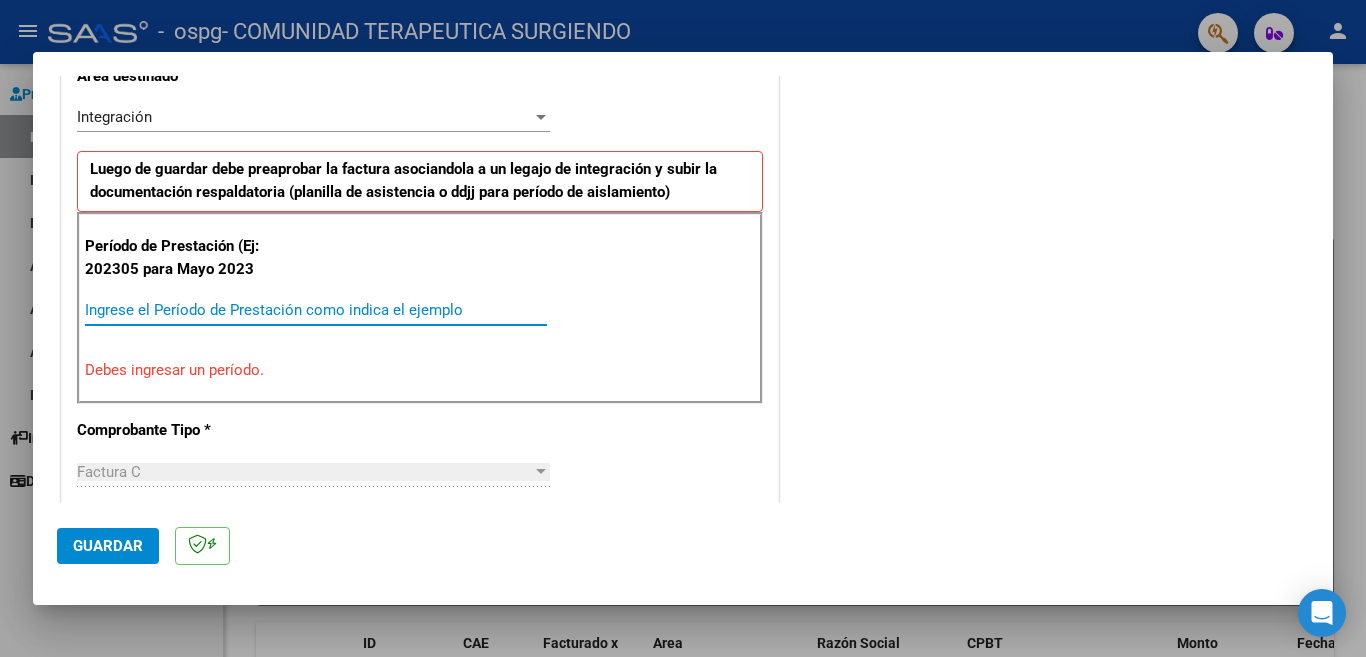 click on "Ingrese el Período de Prestación como indica el ejemplo" at bounding box center (316, 310) 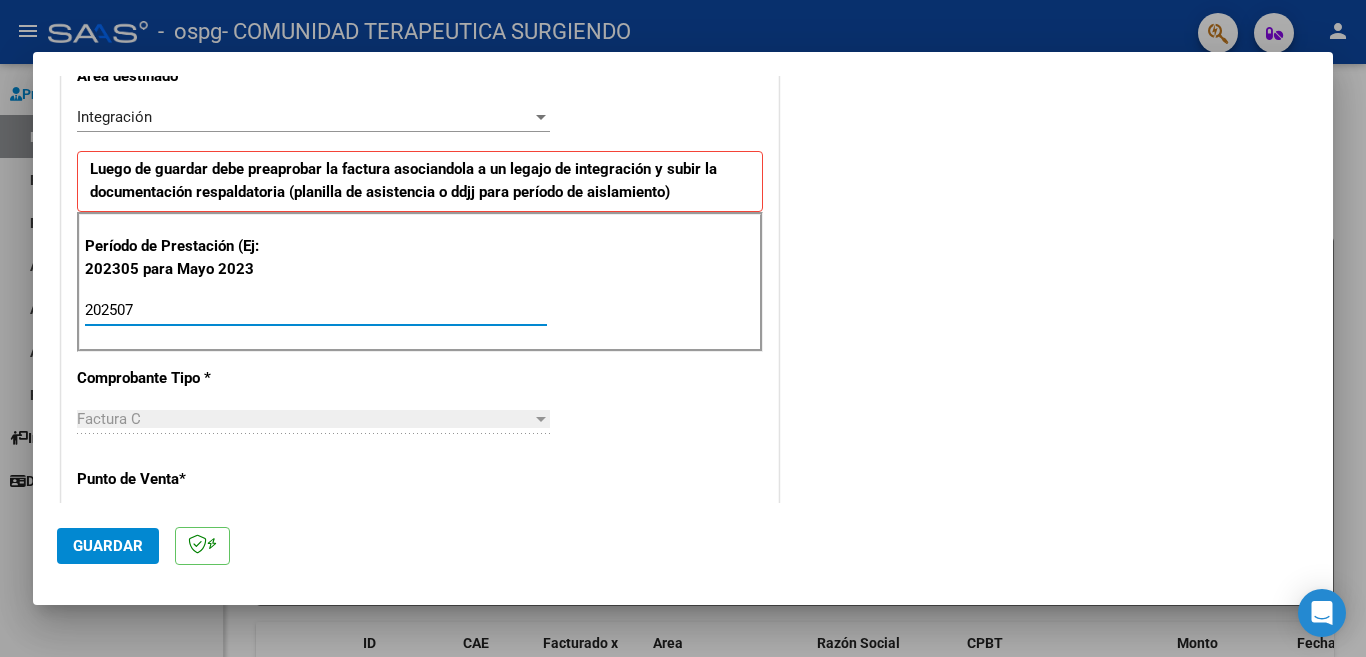 type on "202507" 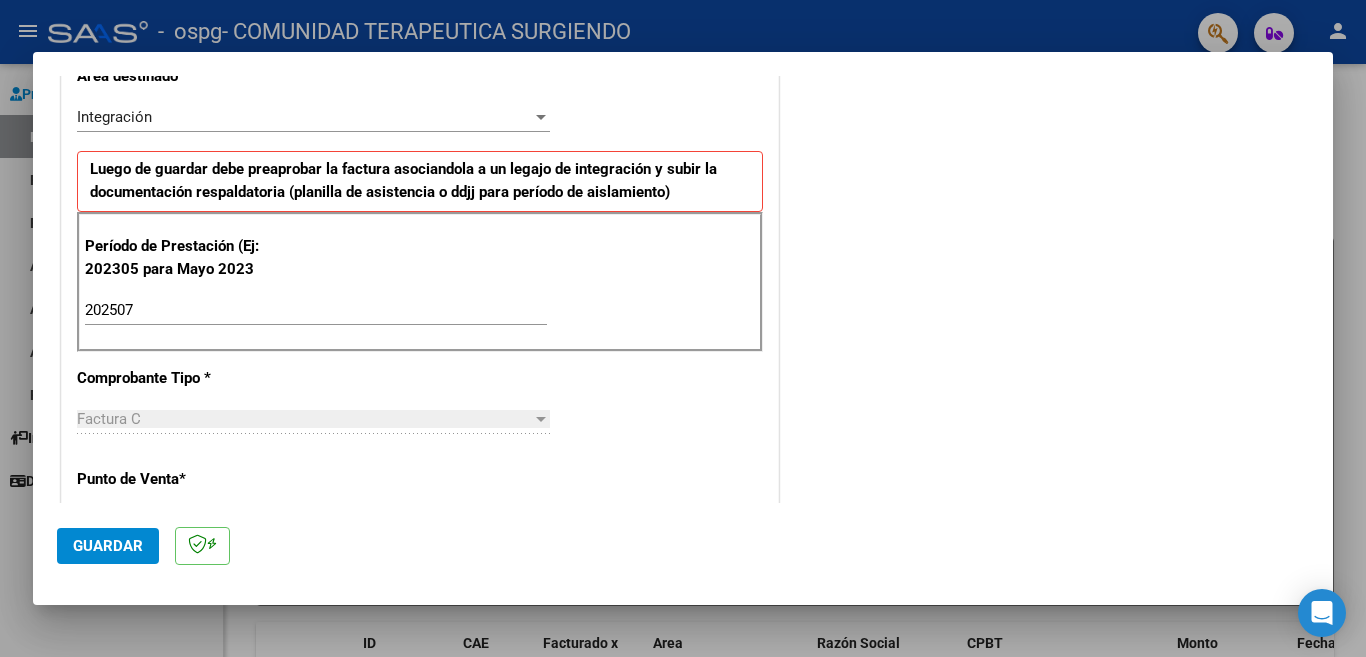 click at bounding box center (541, 419) 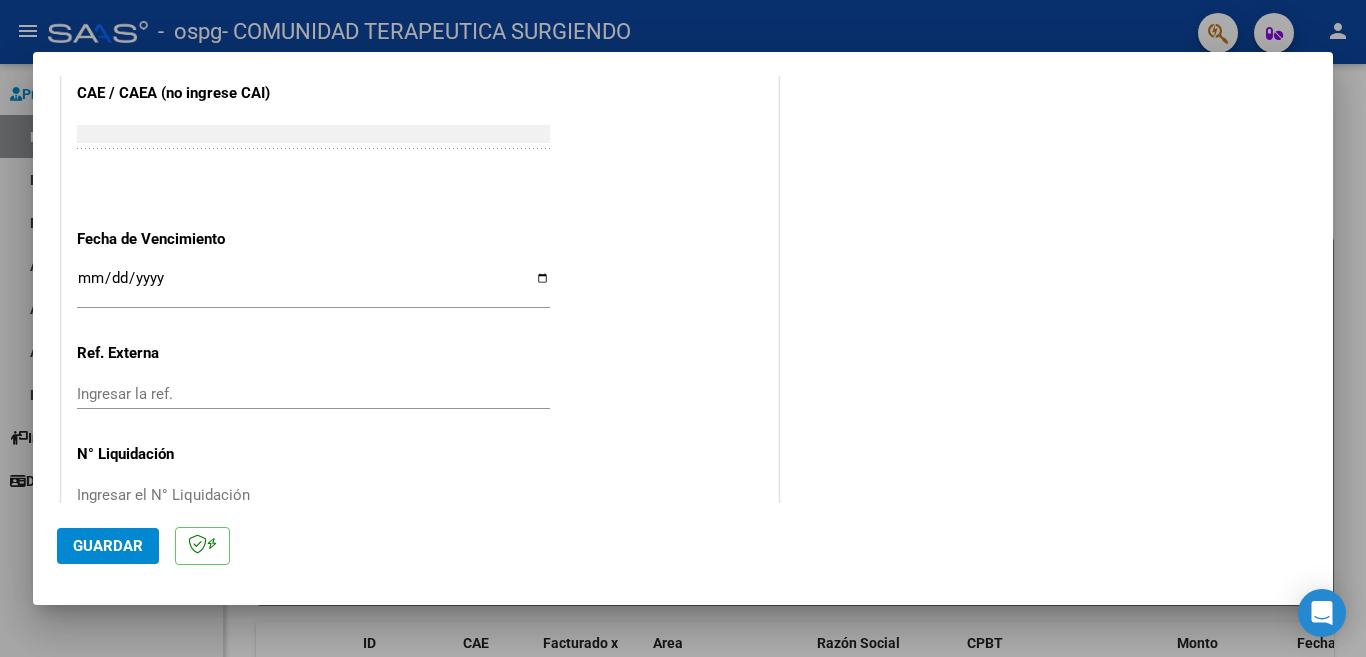 scroll, scrollTop: 1241, scrollLeft: 0, axis: vertical 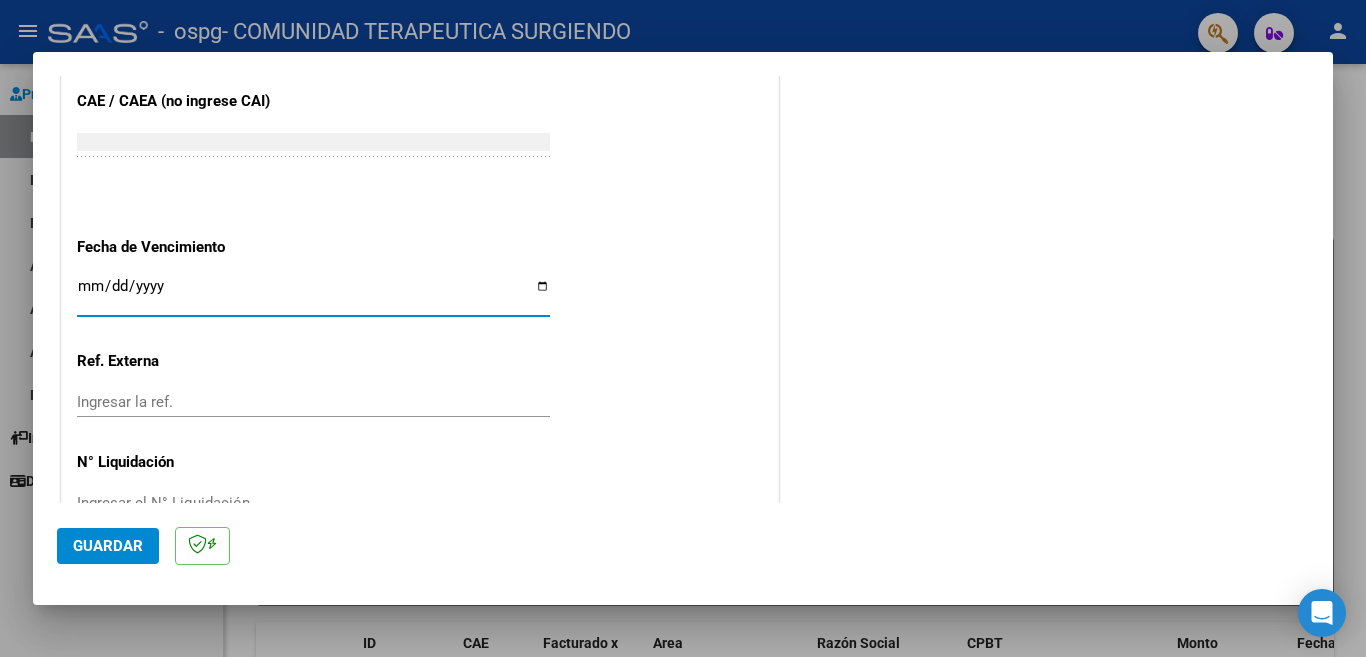 click on "Ingresar la fecha" at bounding box center [313, 294] 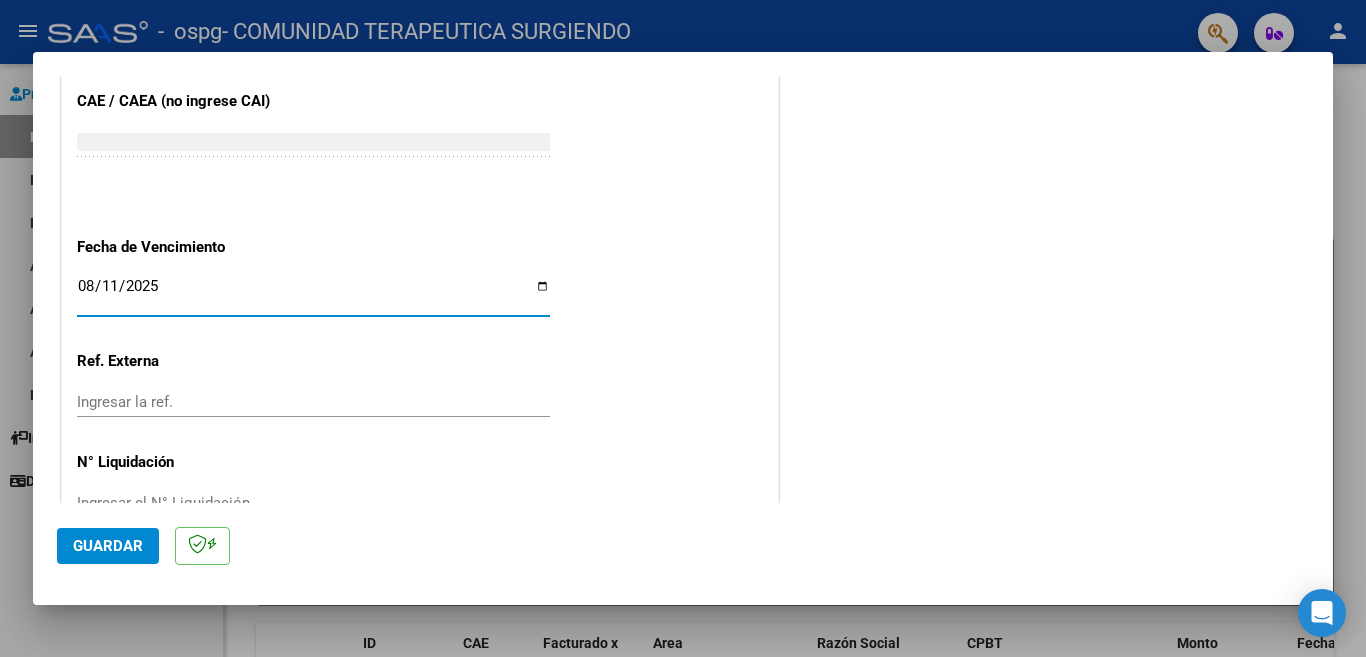 click on "Ingresar la ref." 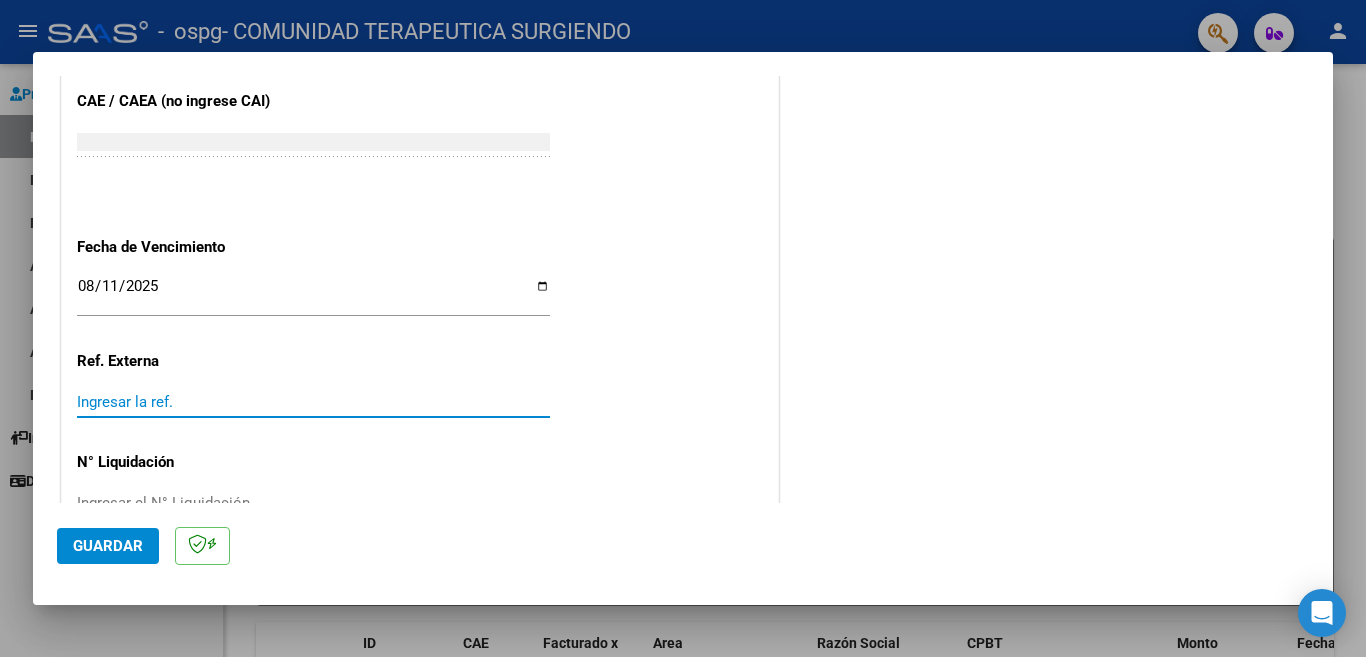 click on "Ingresar la ref." at bounding box center (313, 402) 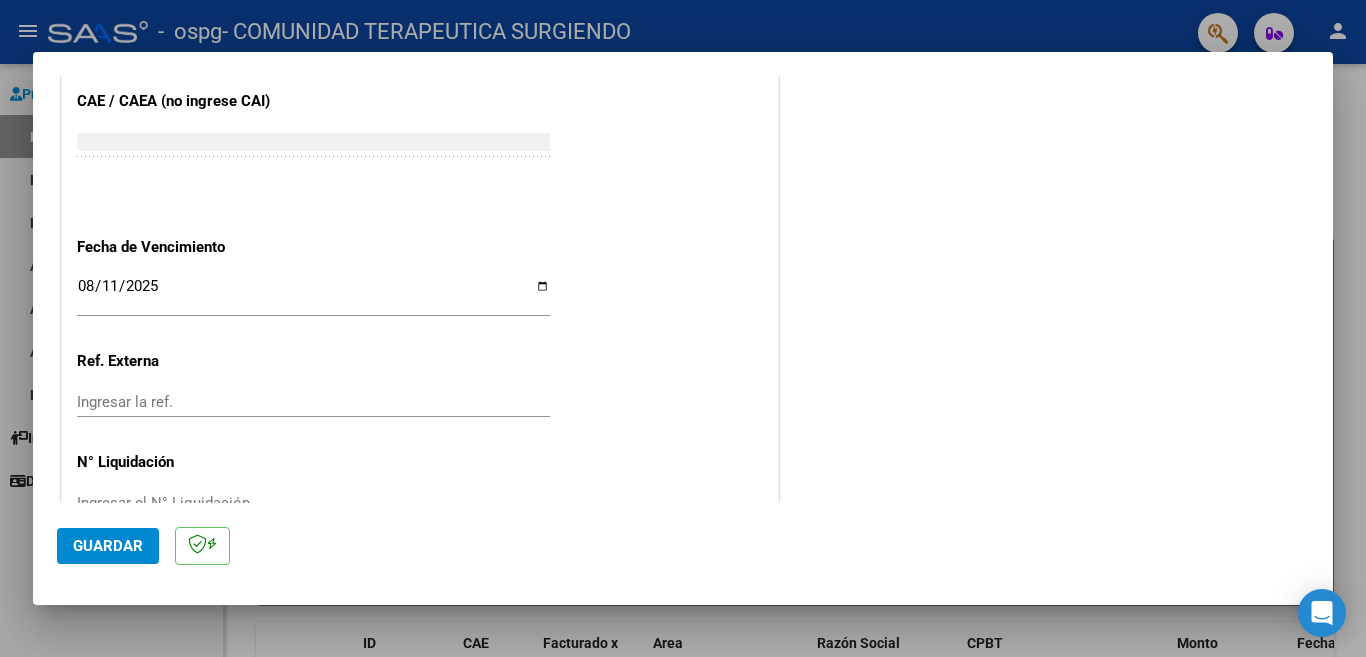 scroll, scrollTop: 1270, scrollLeft: 0, axis: vertical 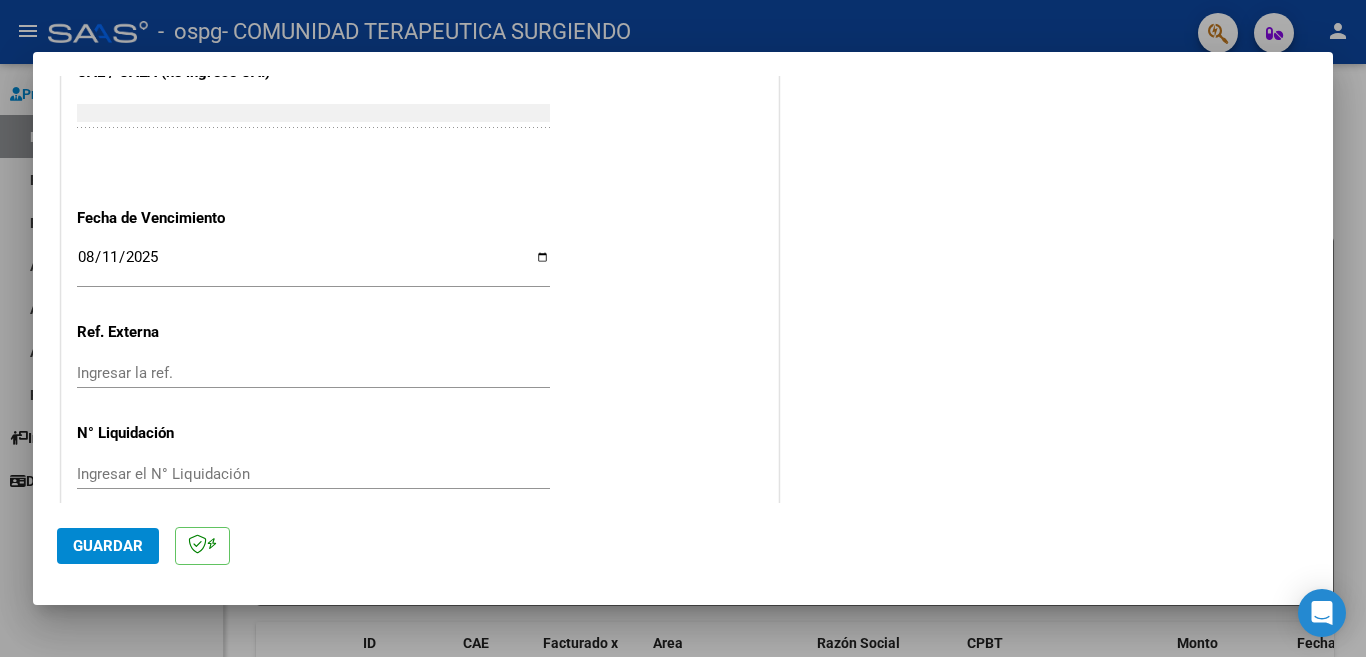 click on "Guardar" 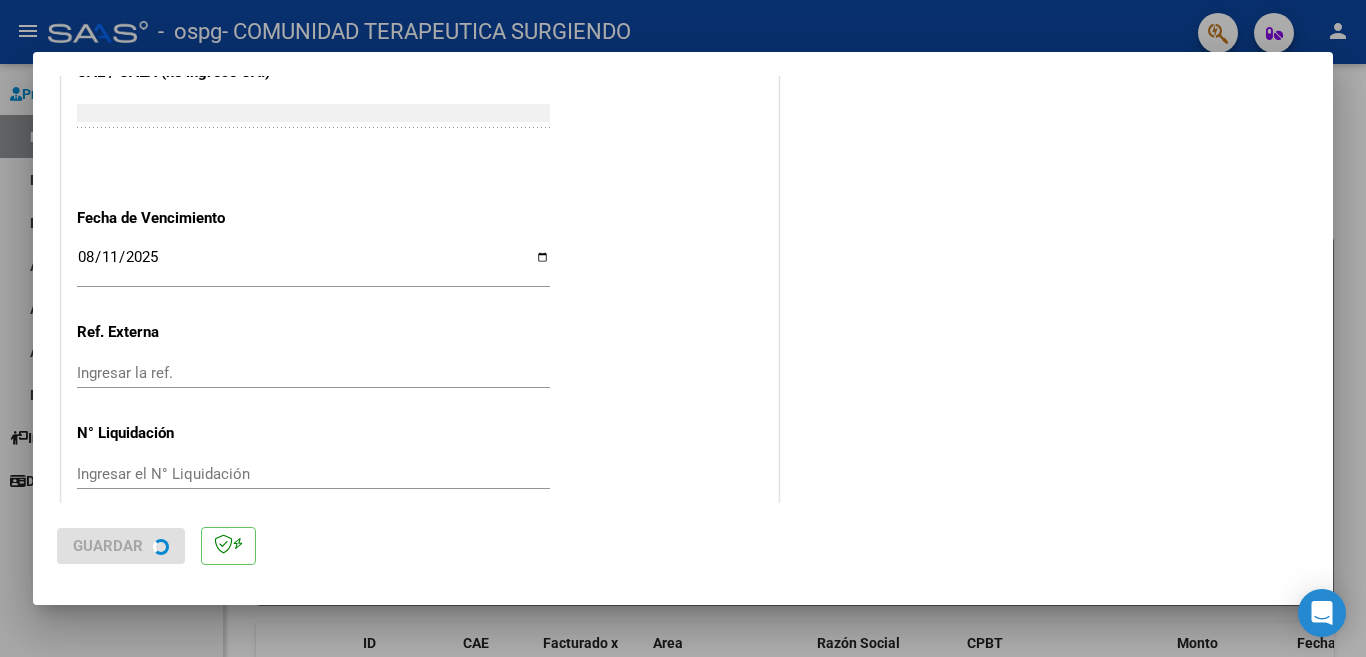 scroll, scrollTop: 0, scrollLeft: 0, axis: both 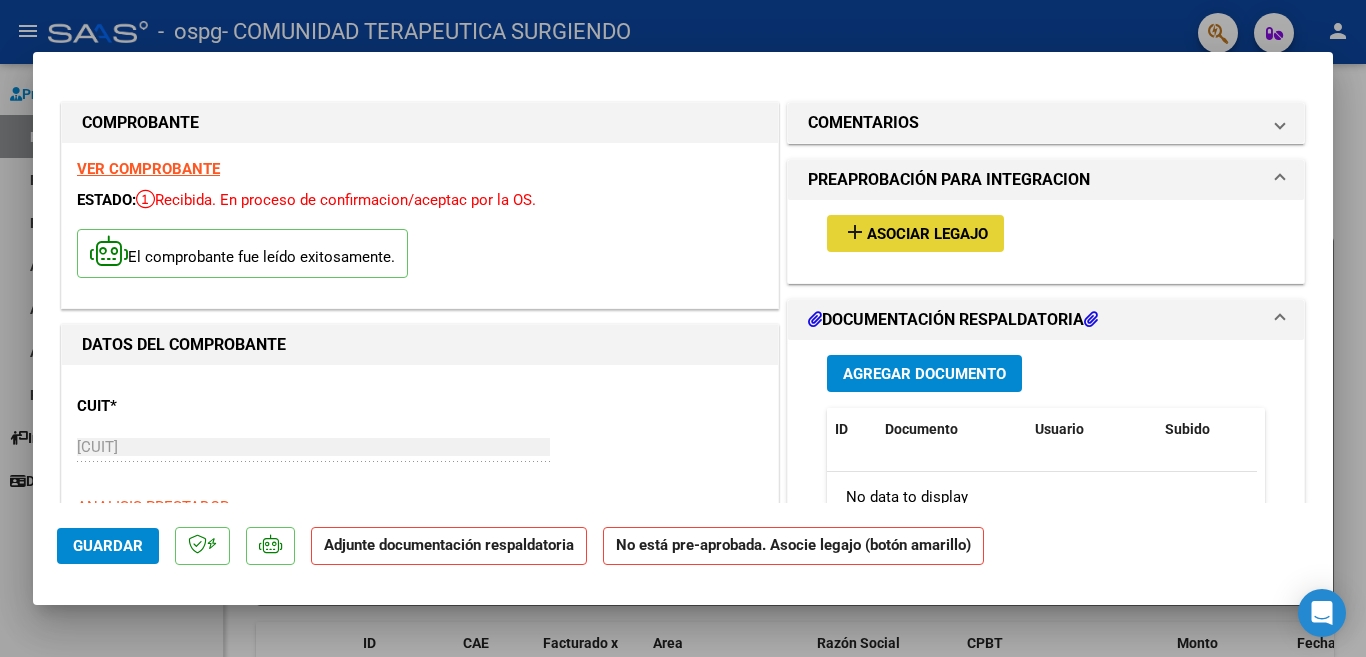 click on "Asociar Legajo" at bounding box center (927, 234) 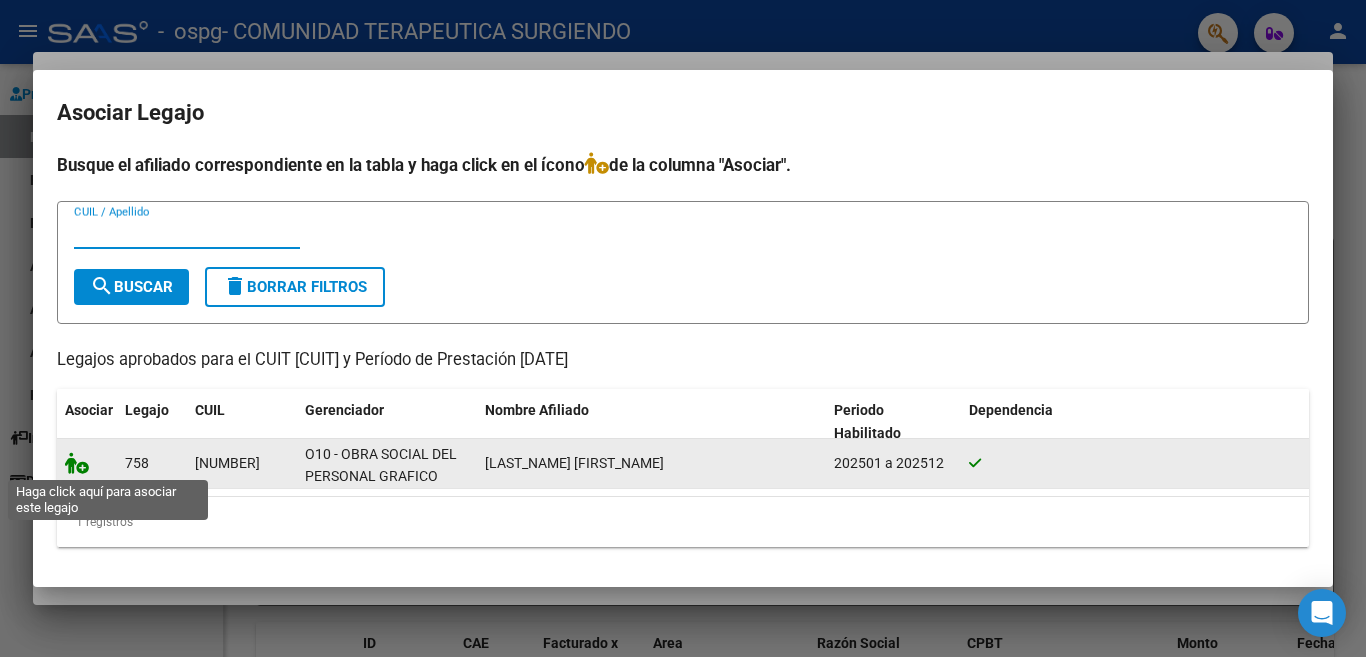 click 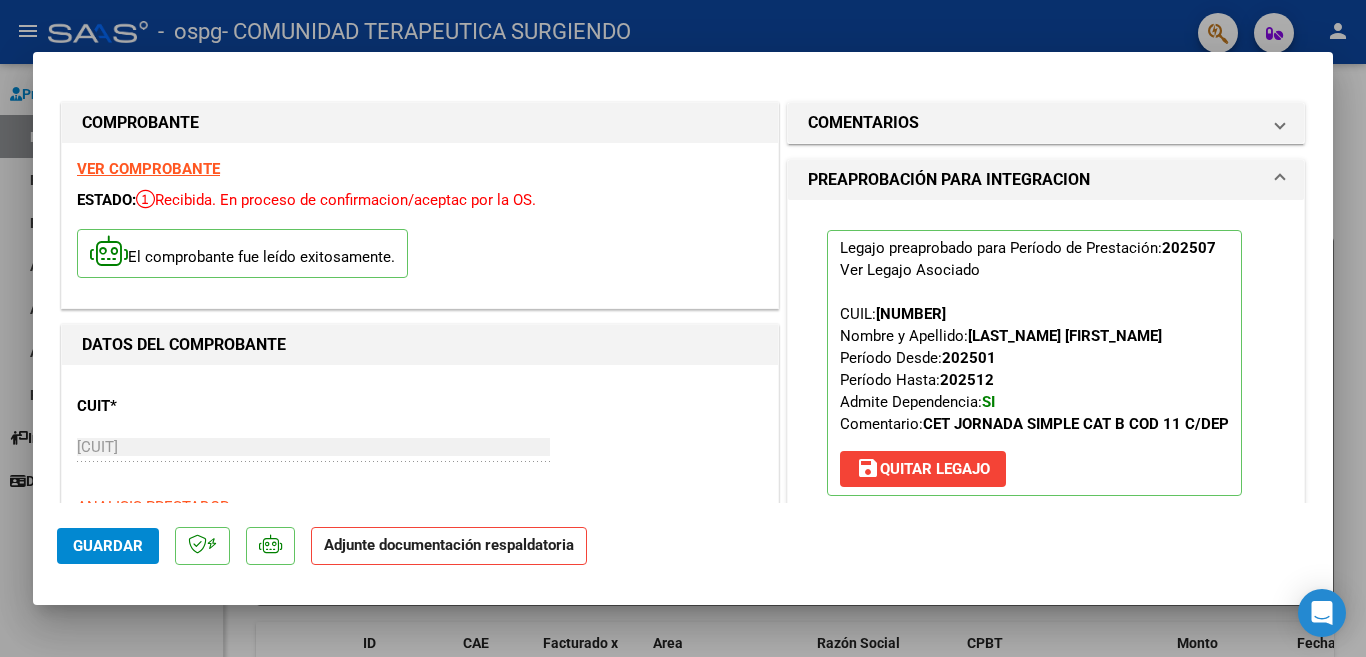 click on "Adjunte documentación respaldatoria" 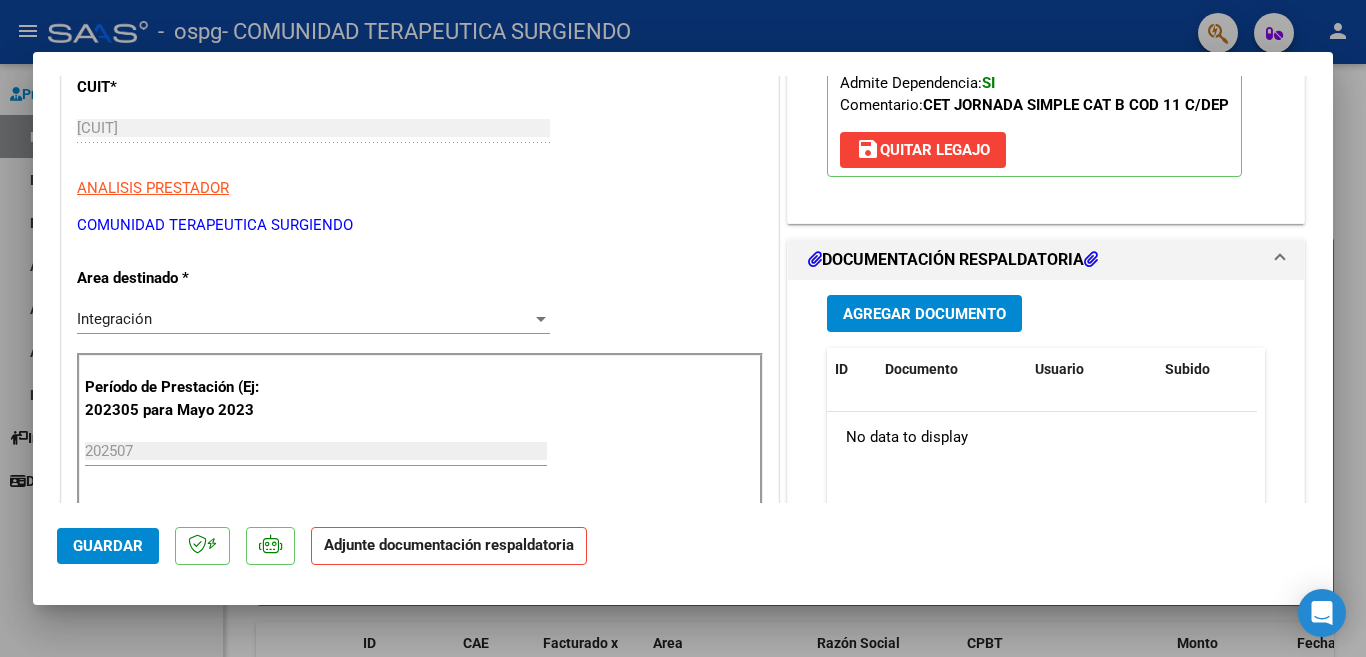 scroll, scrollTop: 323, scrollLeft: 0, axis: vertical 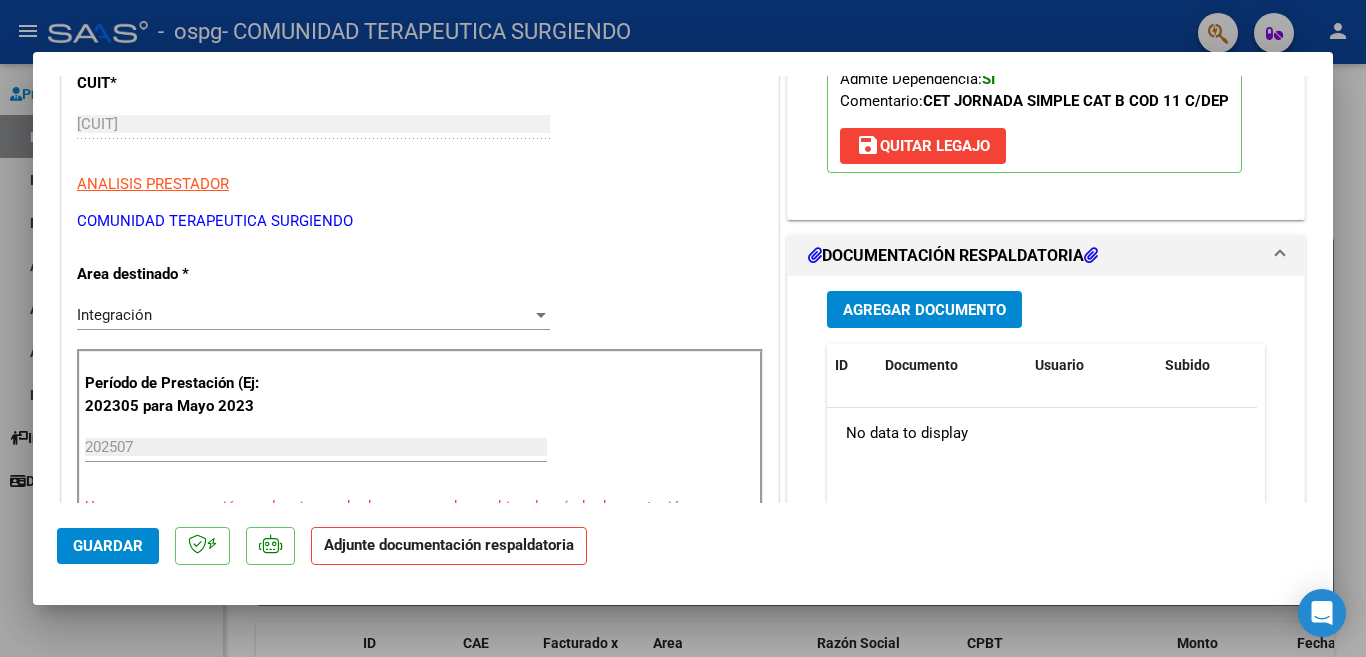 click on "Agregar Documento" at bounding box center [924, 310] 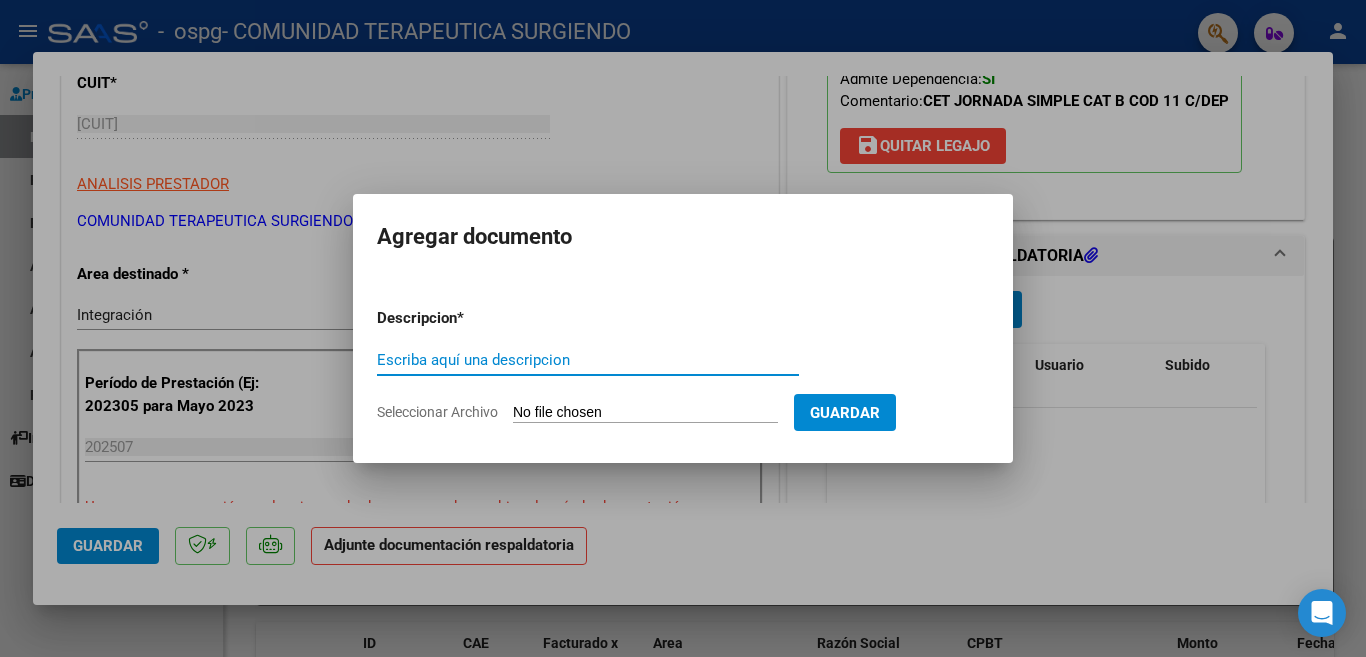 click on "Escriba aquí una descripcion" at bounding box center (588, 360) 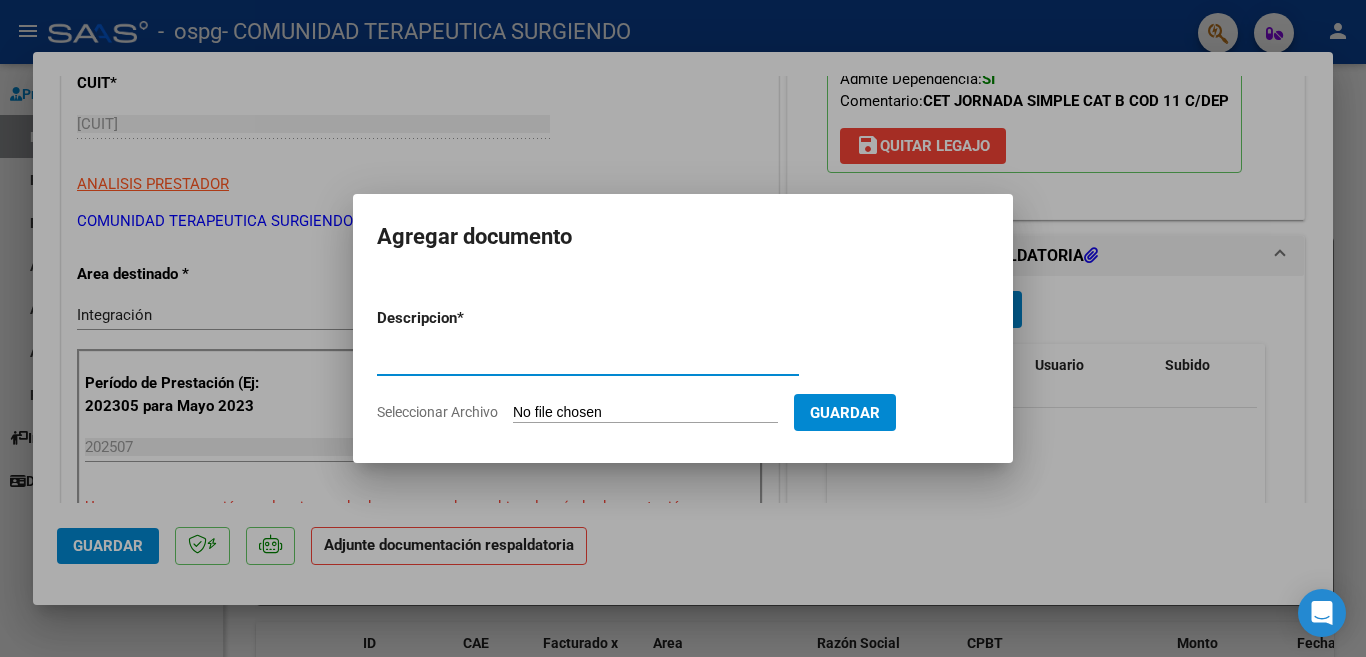 type on "PLANILLA ASISTENCIA" 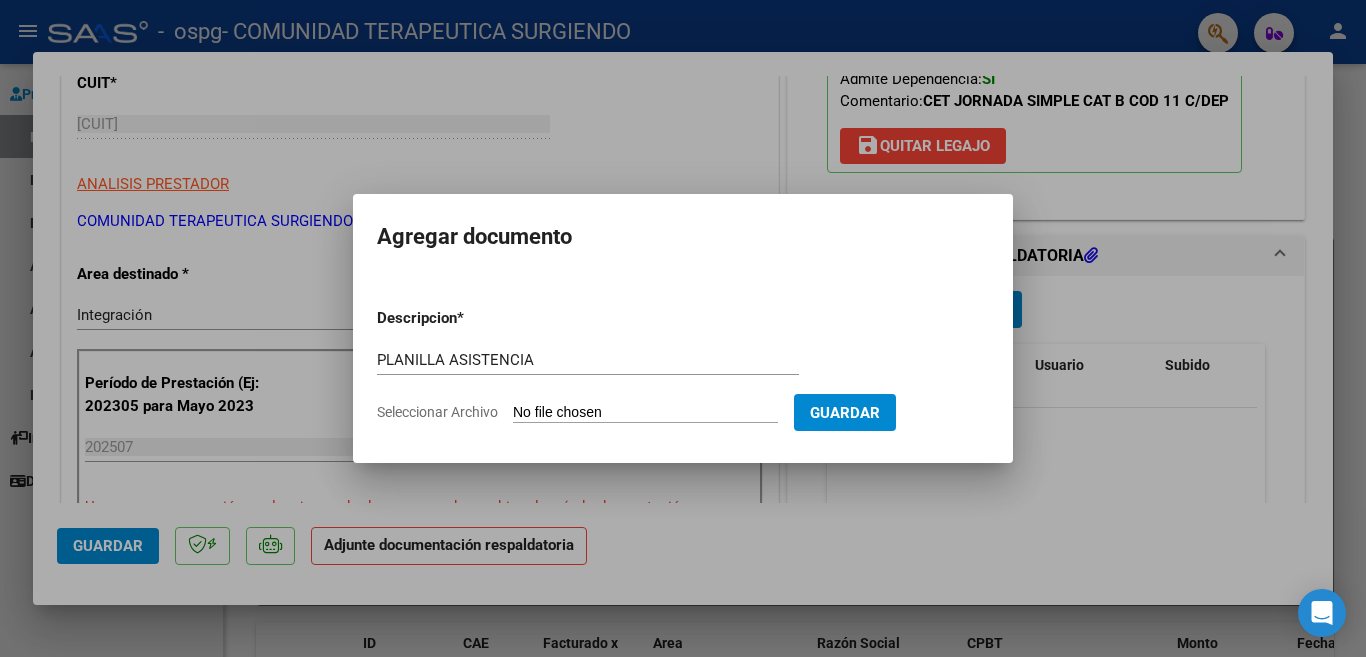 click on "Seleccionar Archivo" at bounding box center [645, 413] 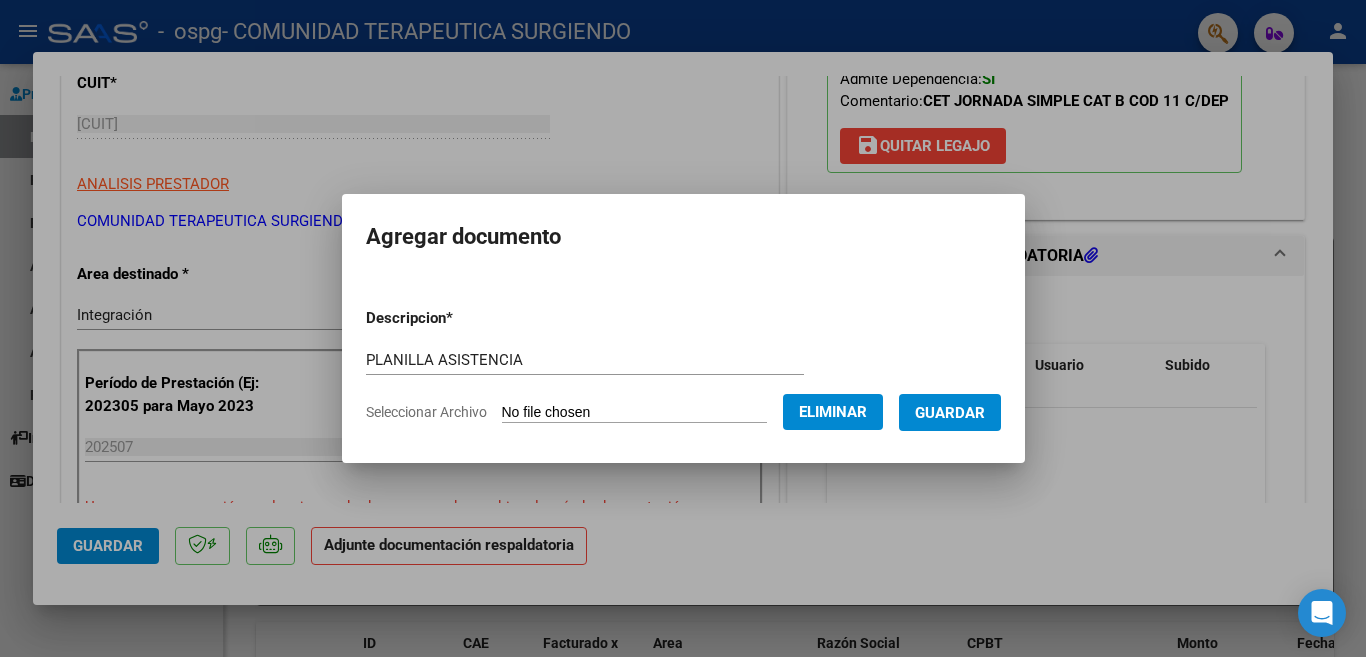 click on "Guardar" at bounding box center (950, 413) 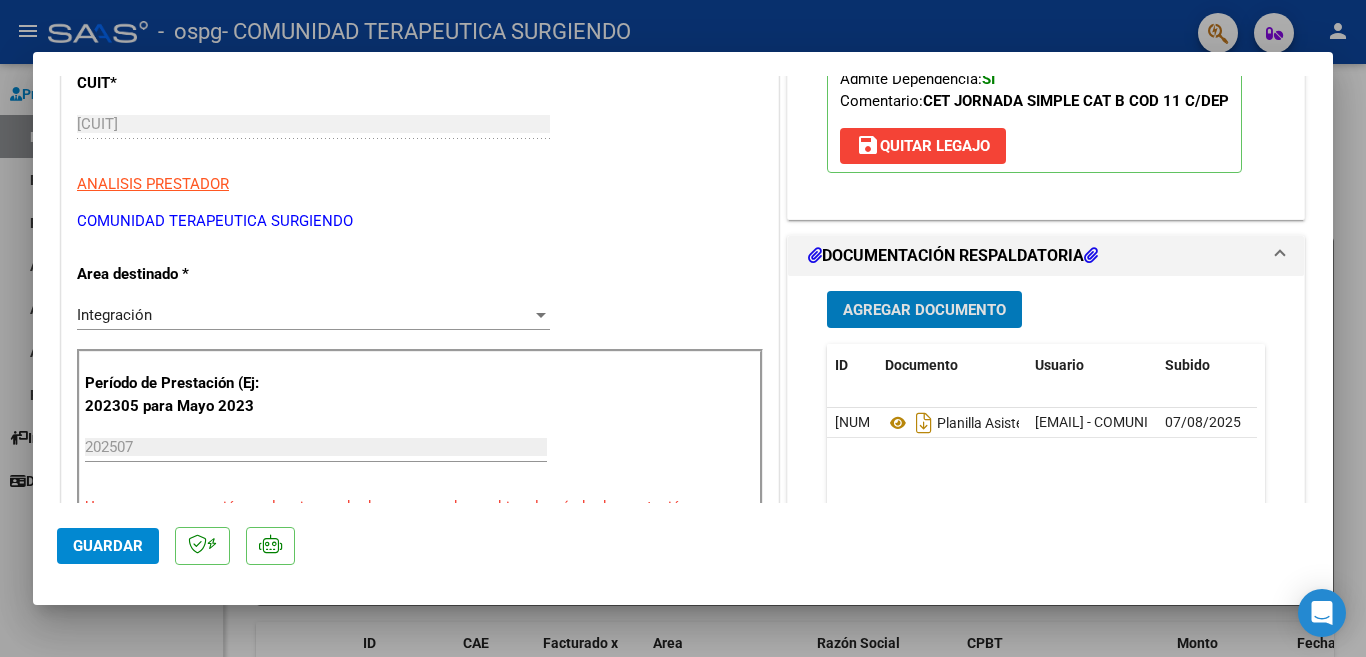 click on "Guardar" 